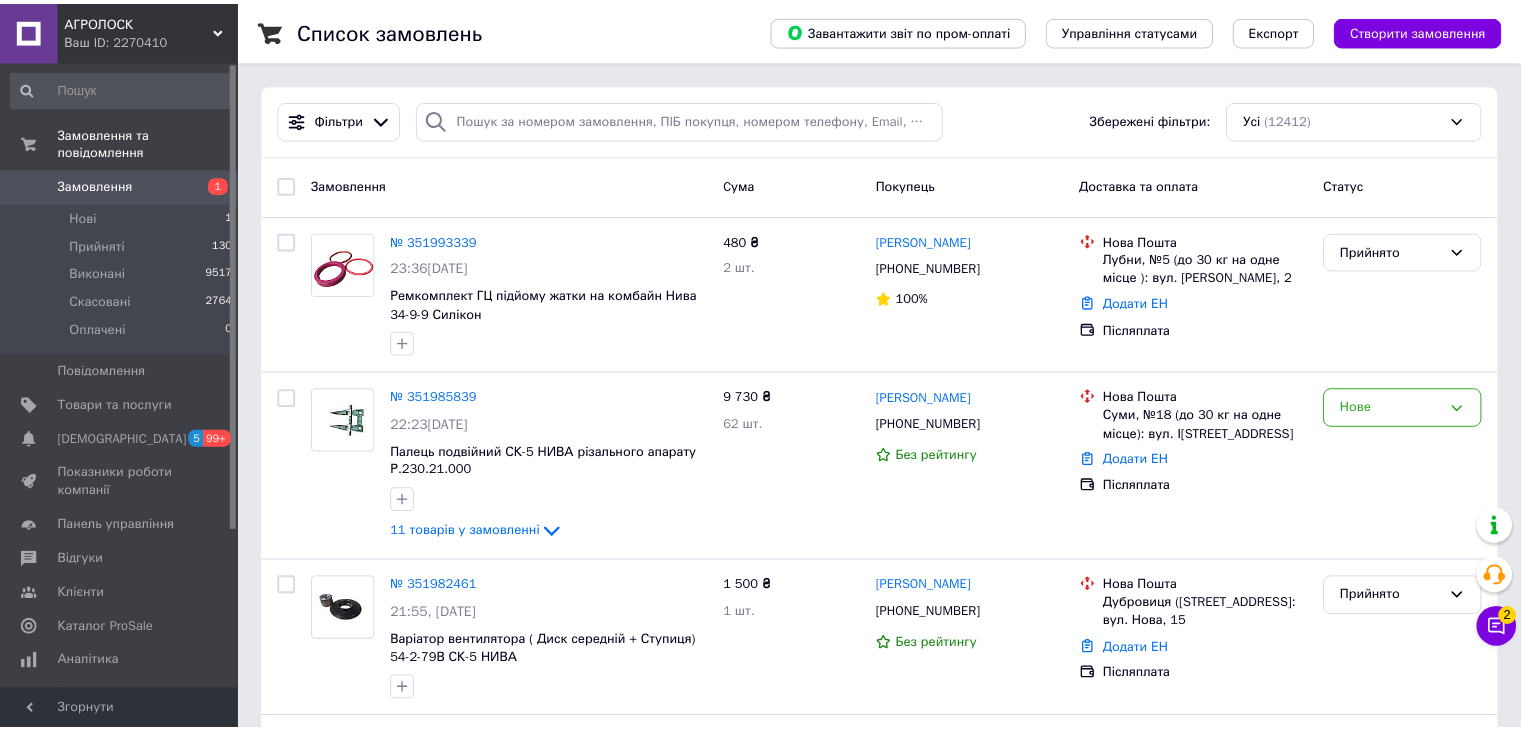 scroll, scrollTop: 237, scrollLeft: 0, axis: vertical 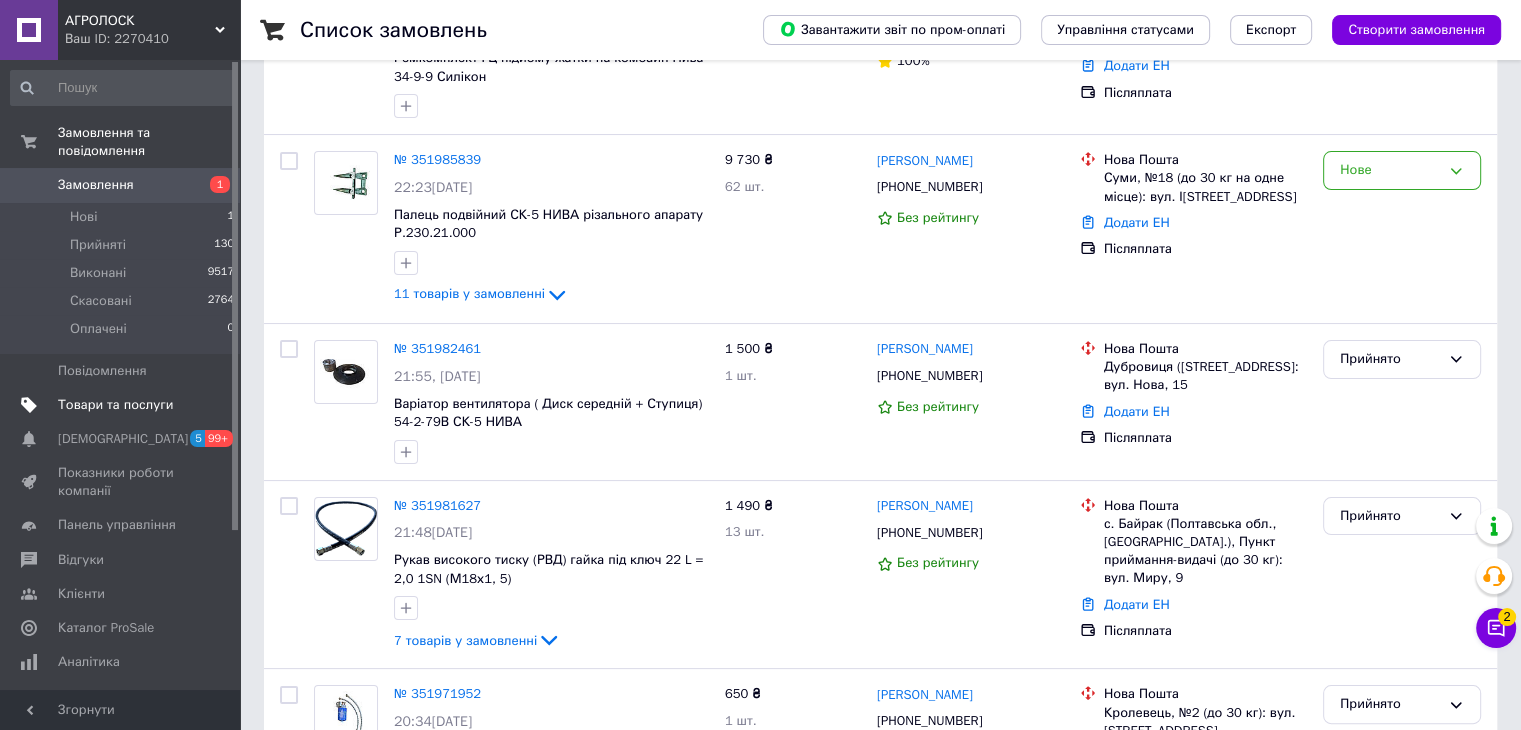 click on "Товари та послуги" at bounding box center [115, 405] 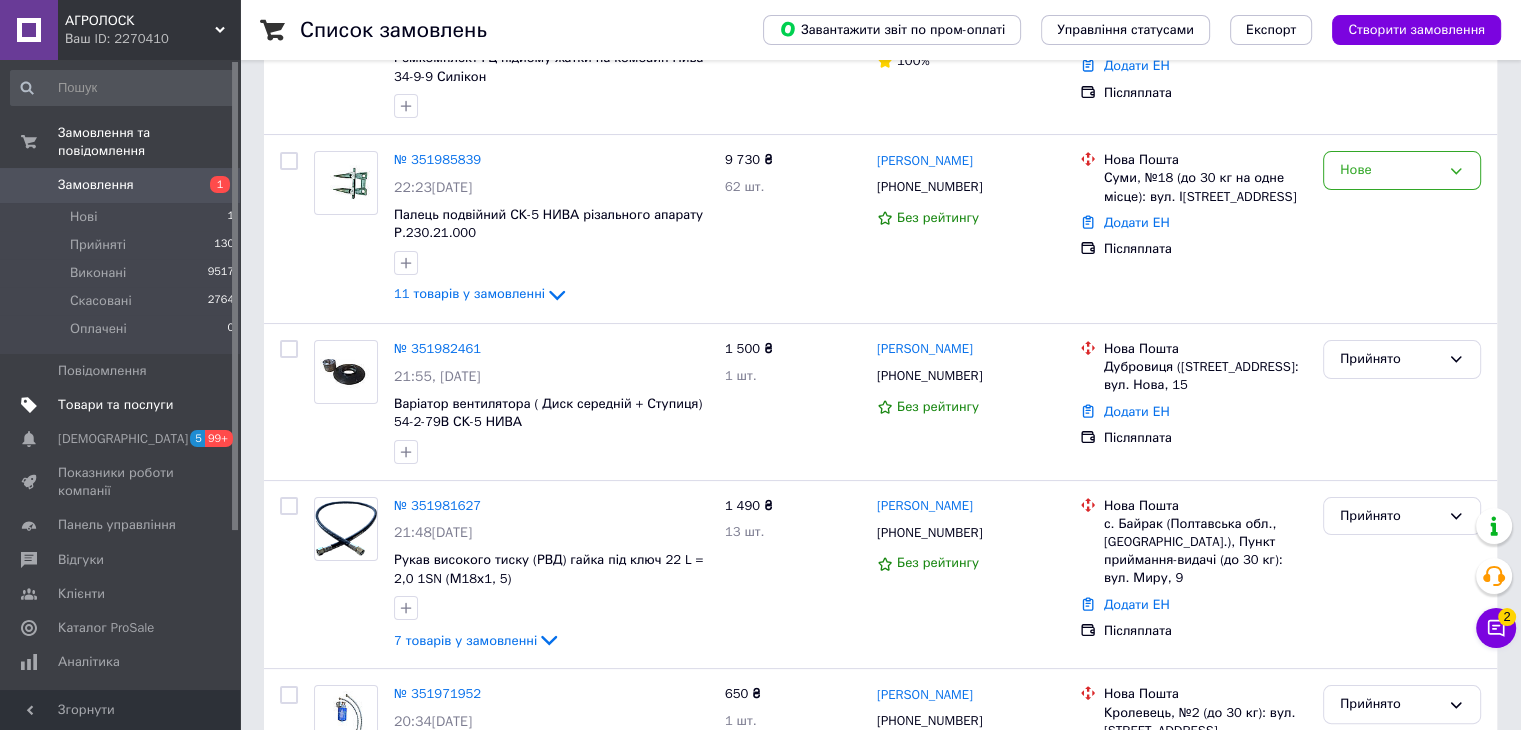 scroll, scrollTop: 0, scrollLeft: 0, axis: both 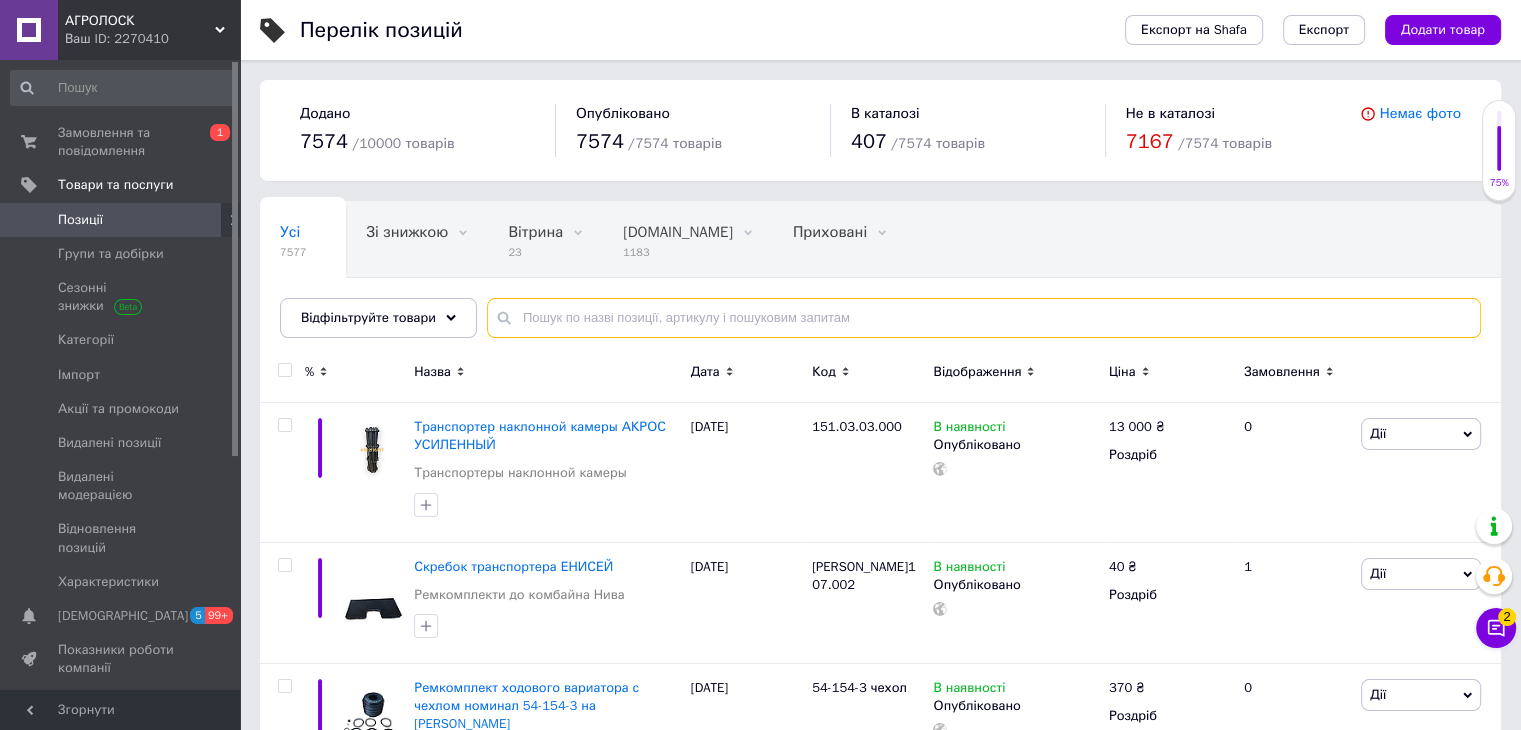 click at bounding box center (984, 318) 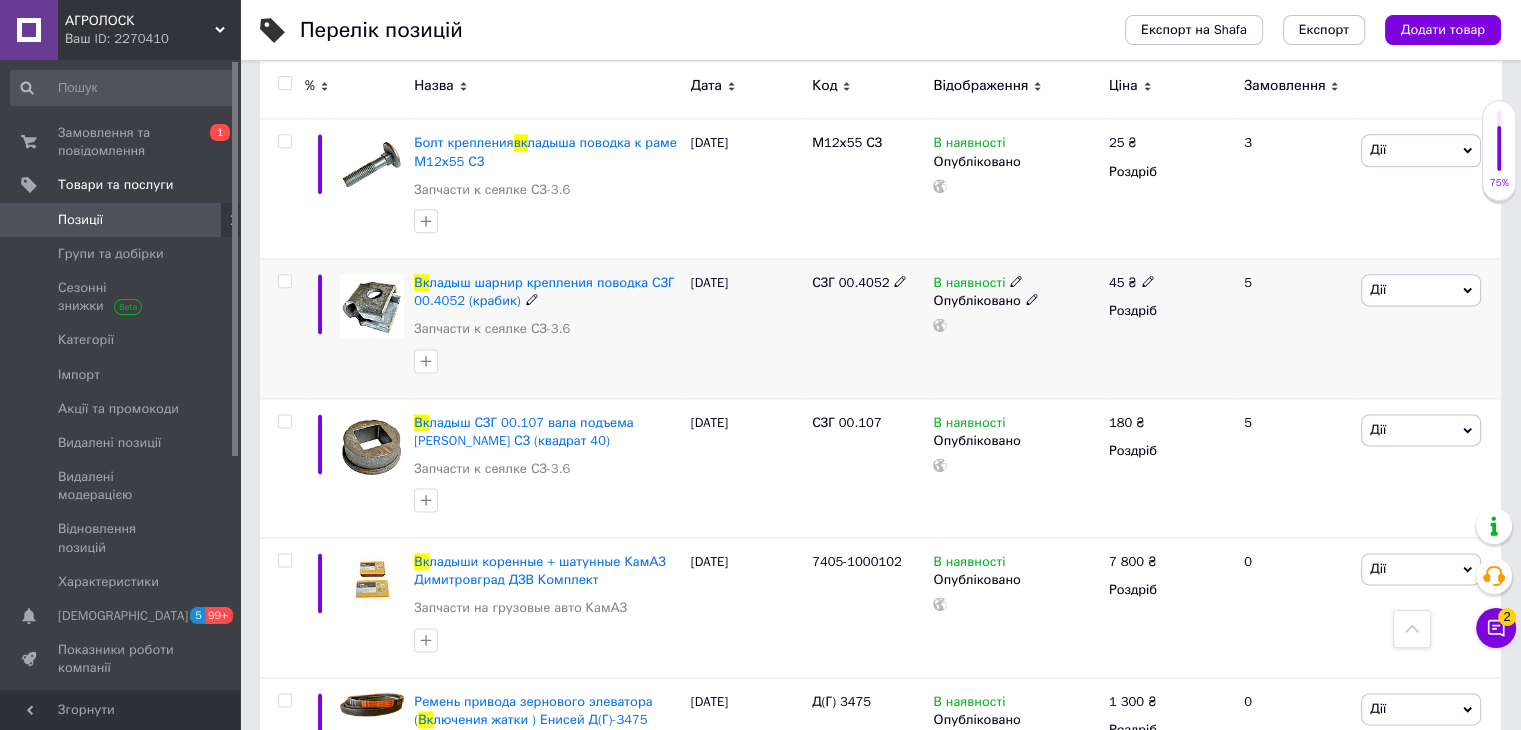 scroll, scrollTop: 2560, scrollLeft: 0, axis: vertical 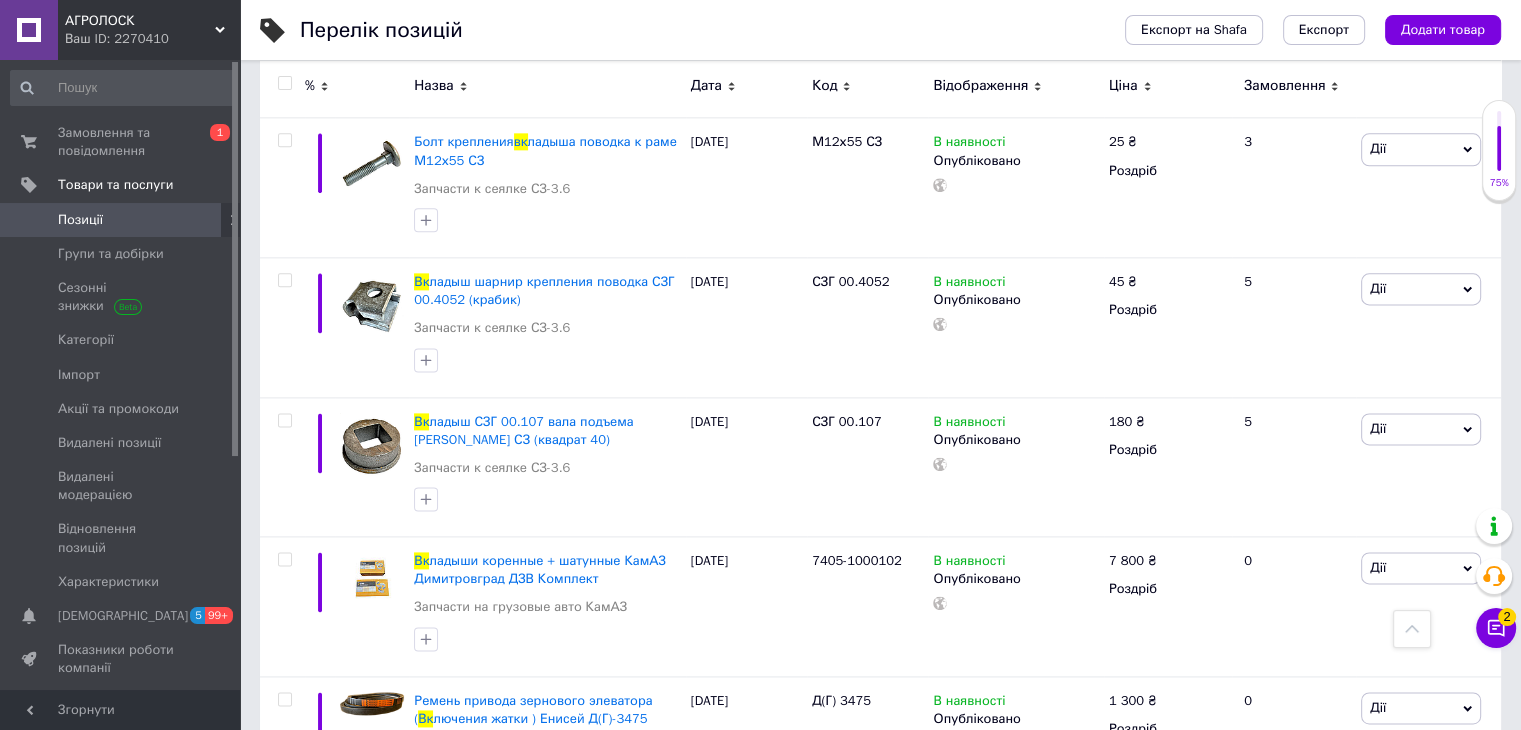 type on "вк" 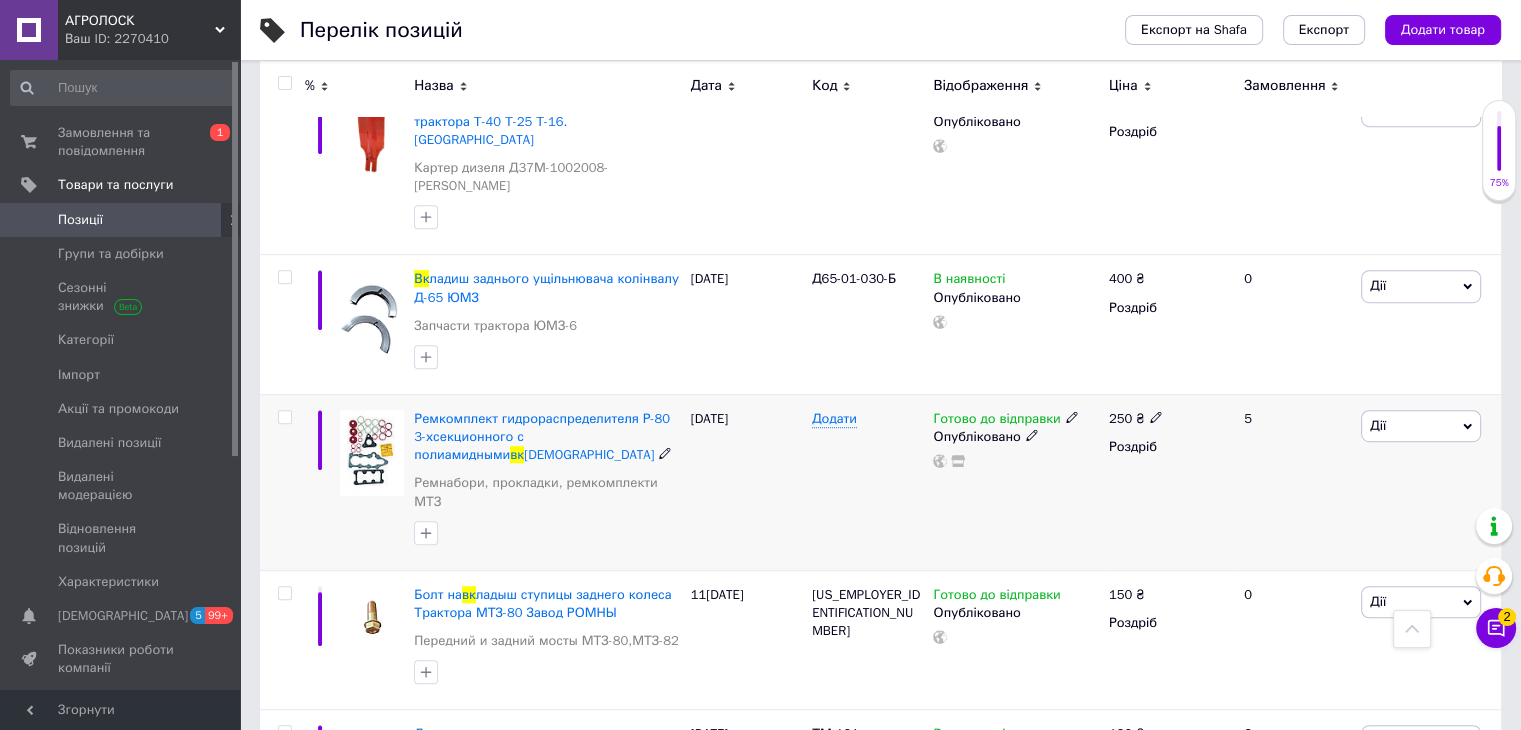 scroll, scrollTop: 1200, scrollLeft: 0, axis: vertical 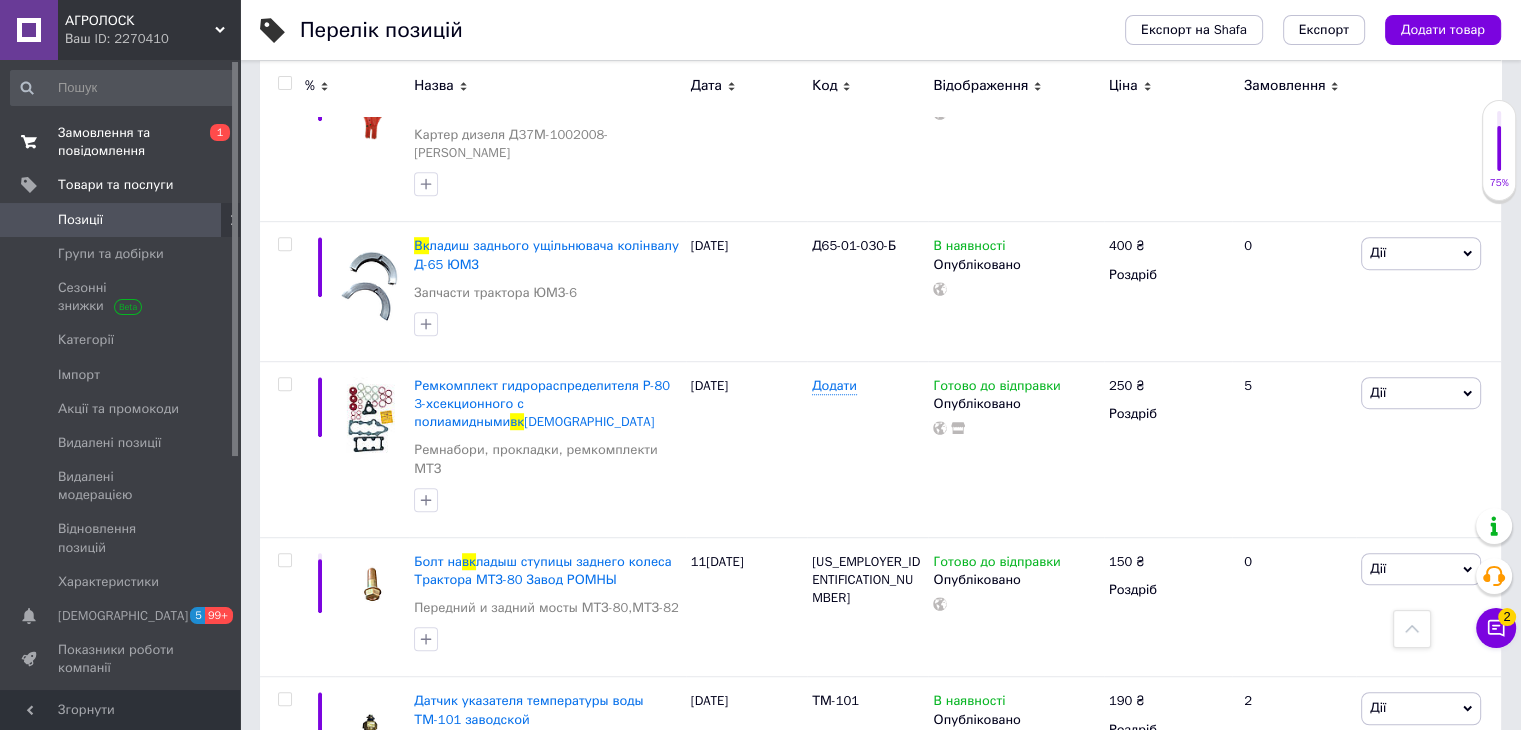 click on "Замовлення та повідомлення" at bounding box center [121, 142] 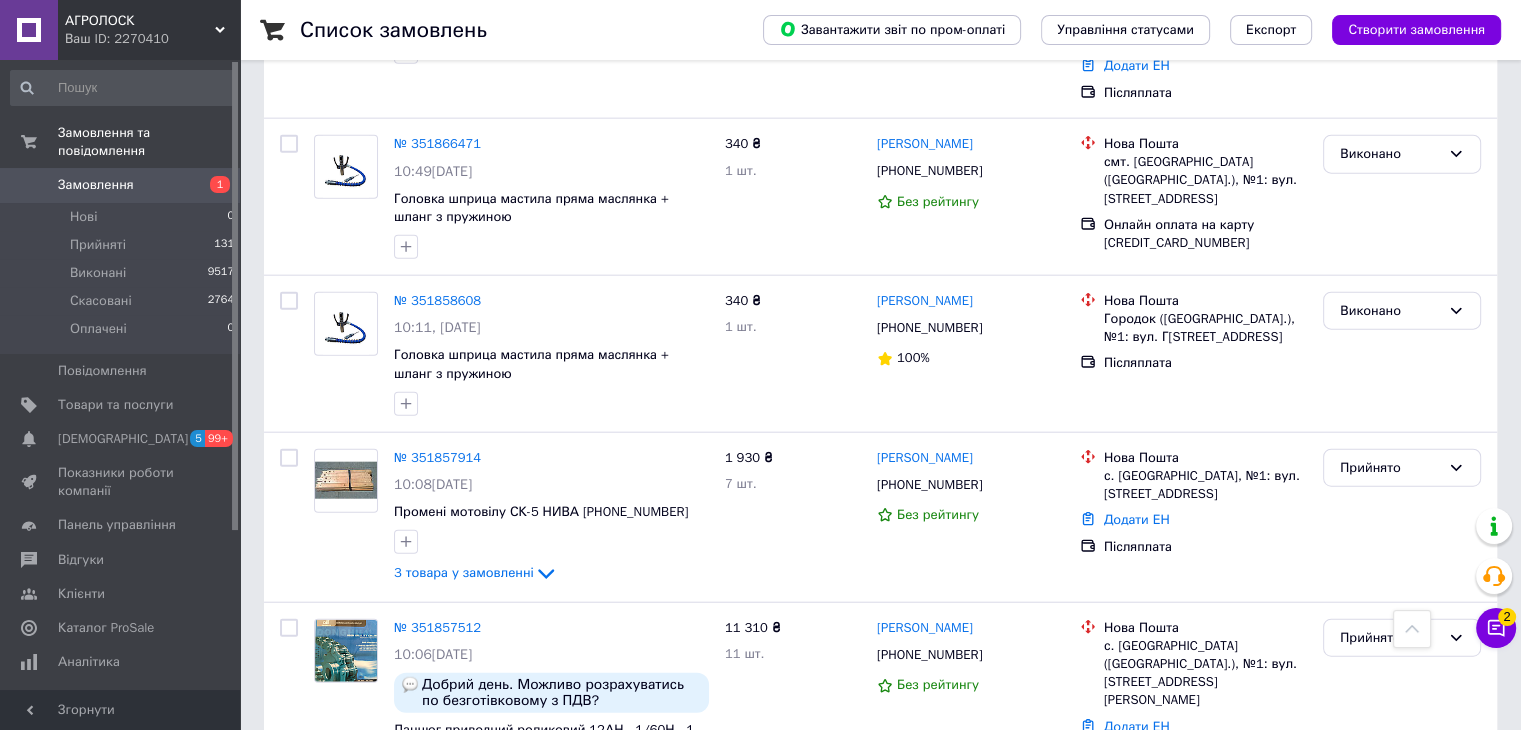 scroll, scrollTop: 5000, scrollLeft: 0, axis: vertical 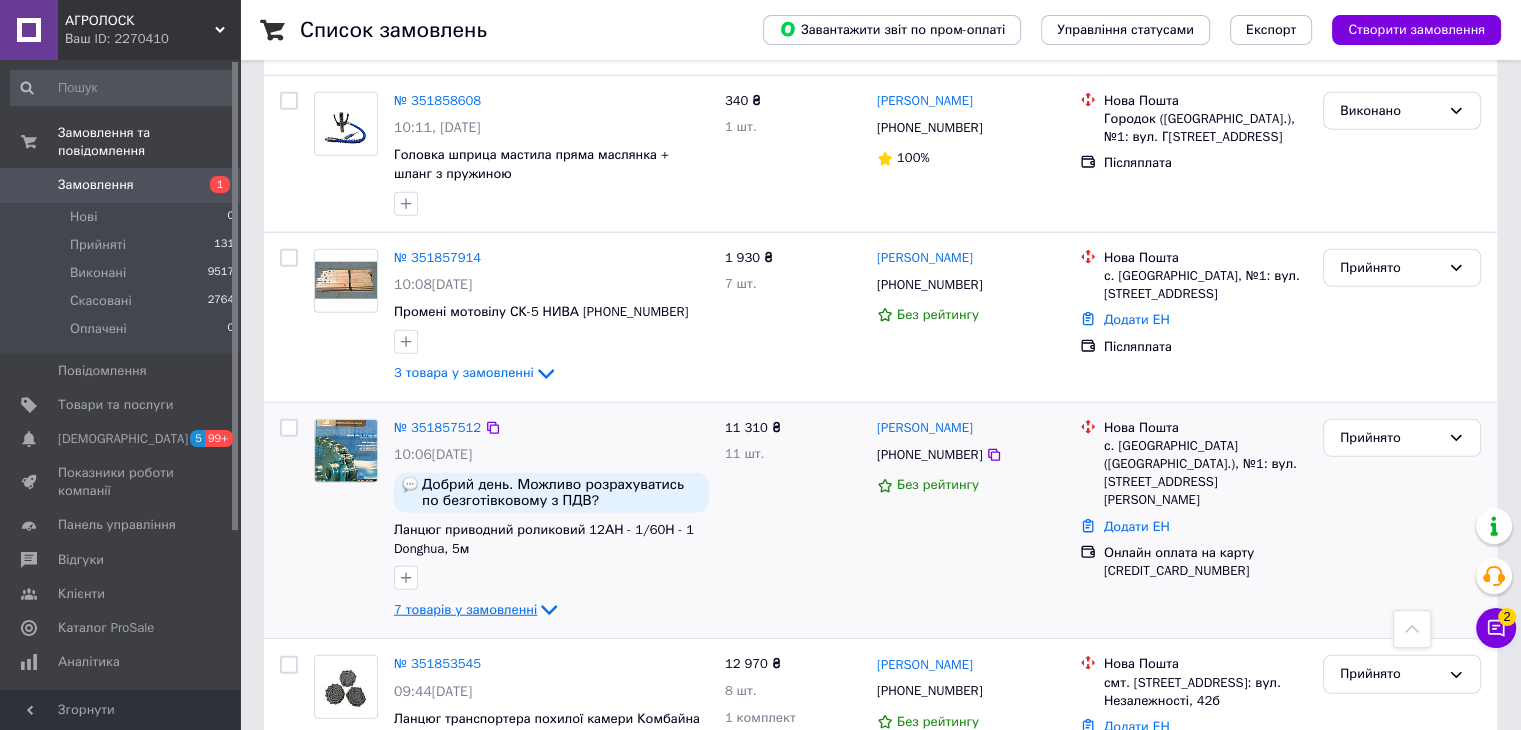 click on "7 товарів у замовленні" at bounding box center (465, 609) 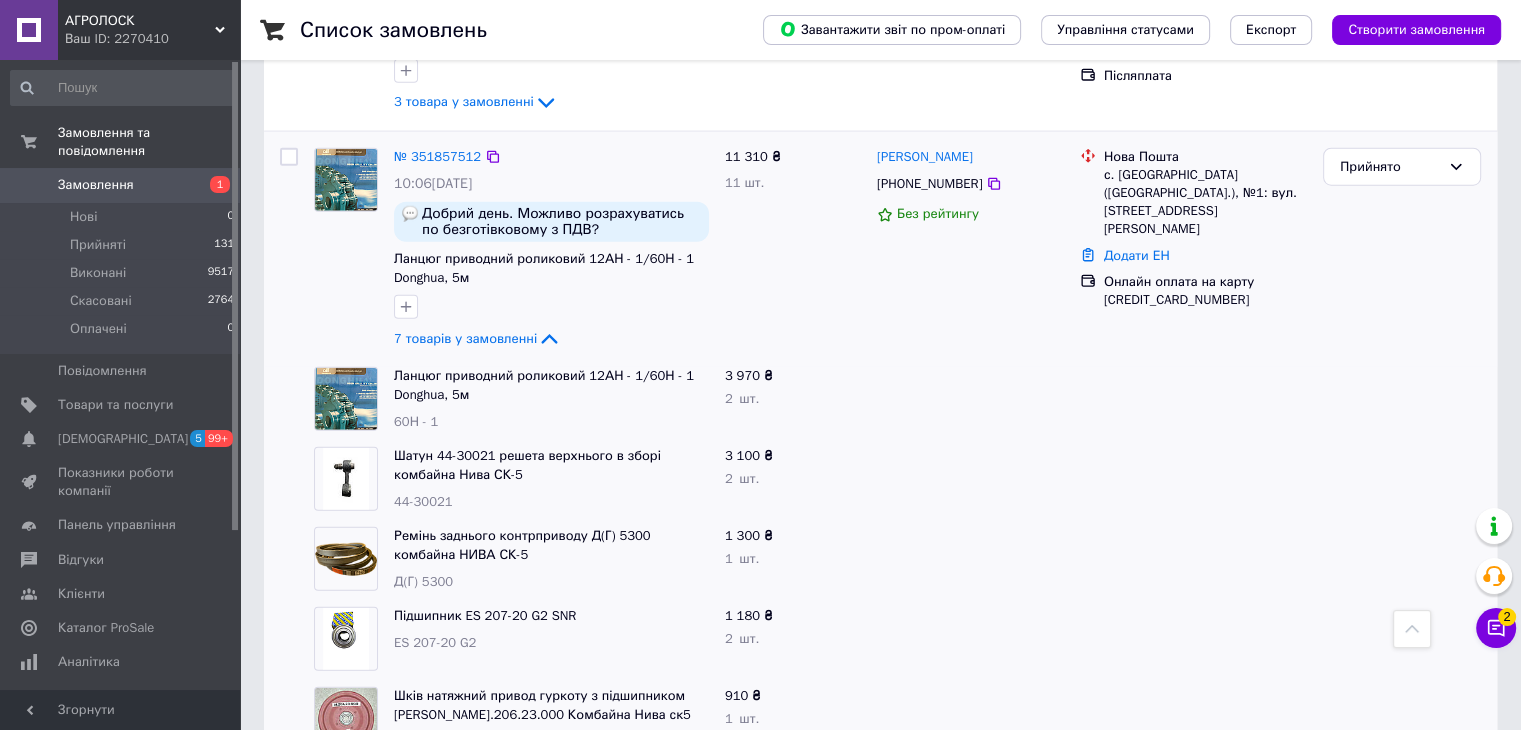 scroll, scrollTop: 4900, scrollLeft: 0, axis: vertical 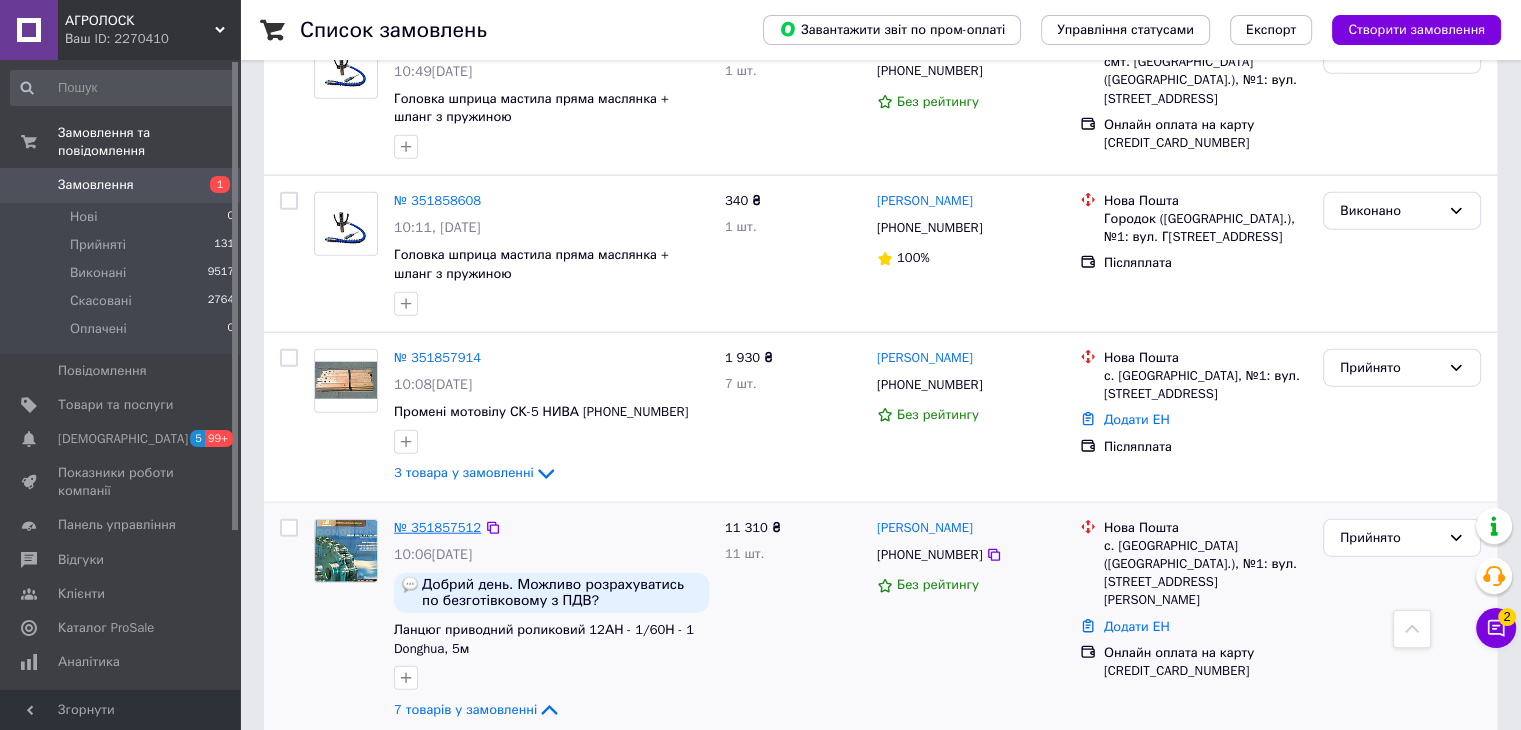 click on "№ 351857512" at bounding box center [437, 527] 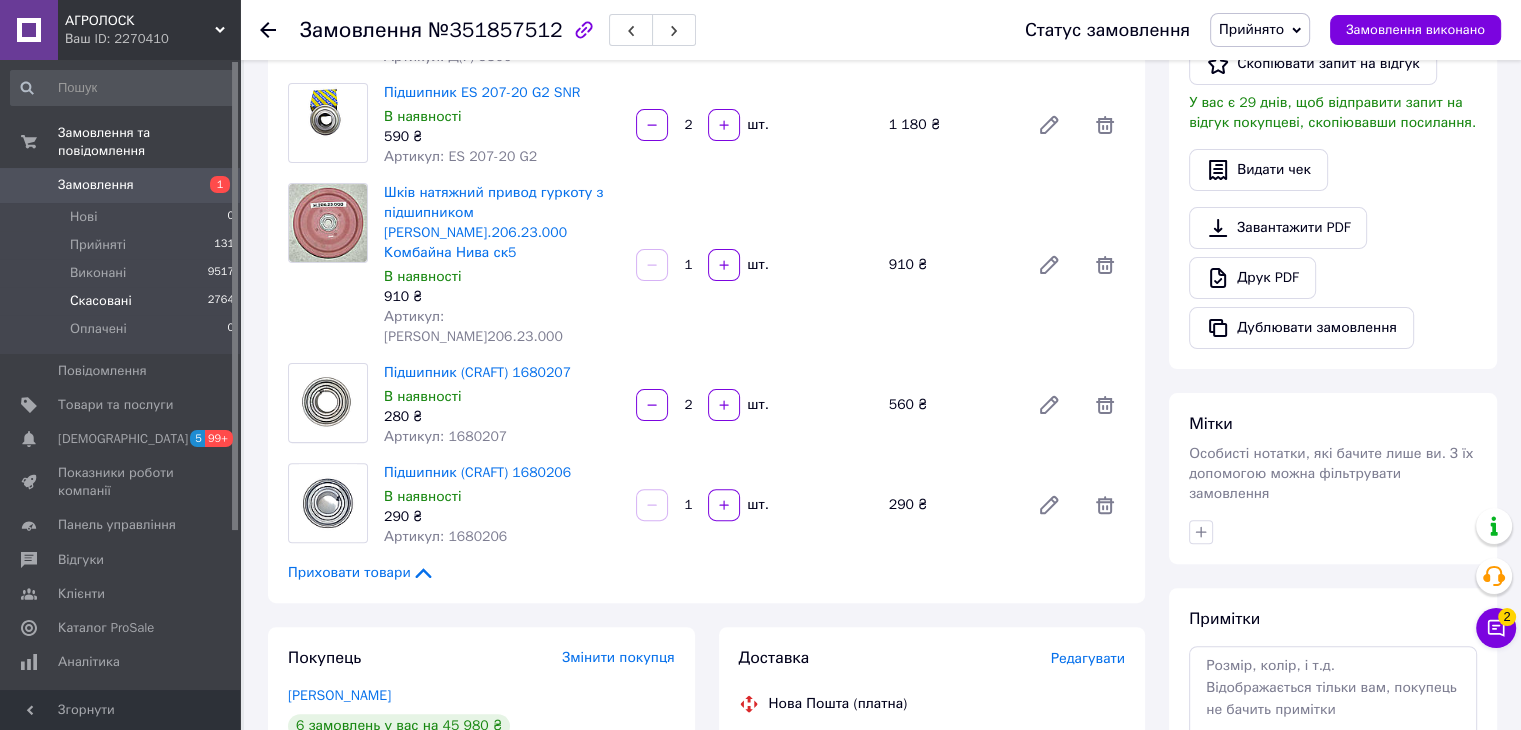scroll, scrollTop: 352, scrollLeft: 0, axis: vertical 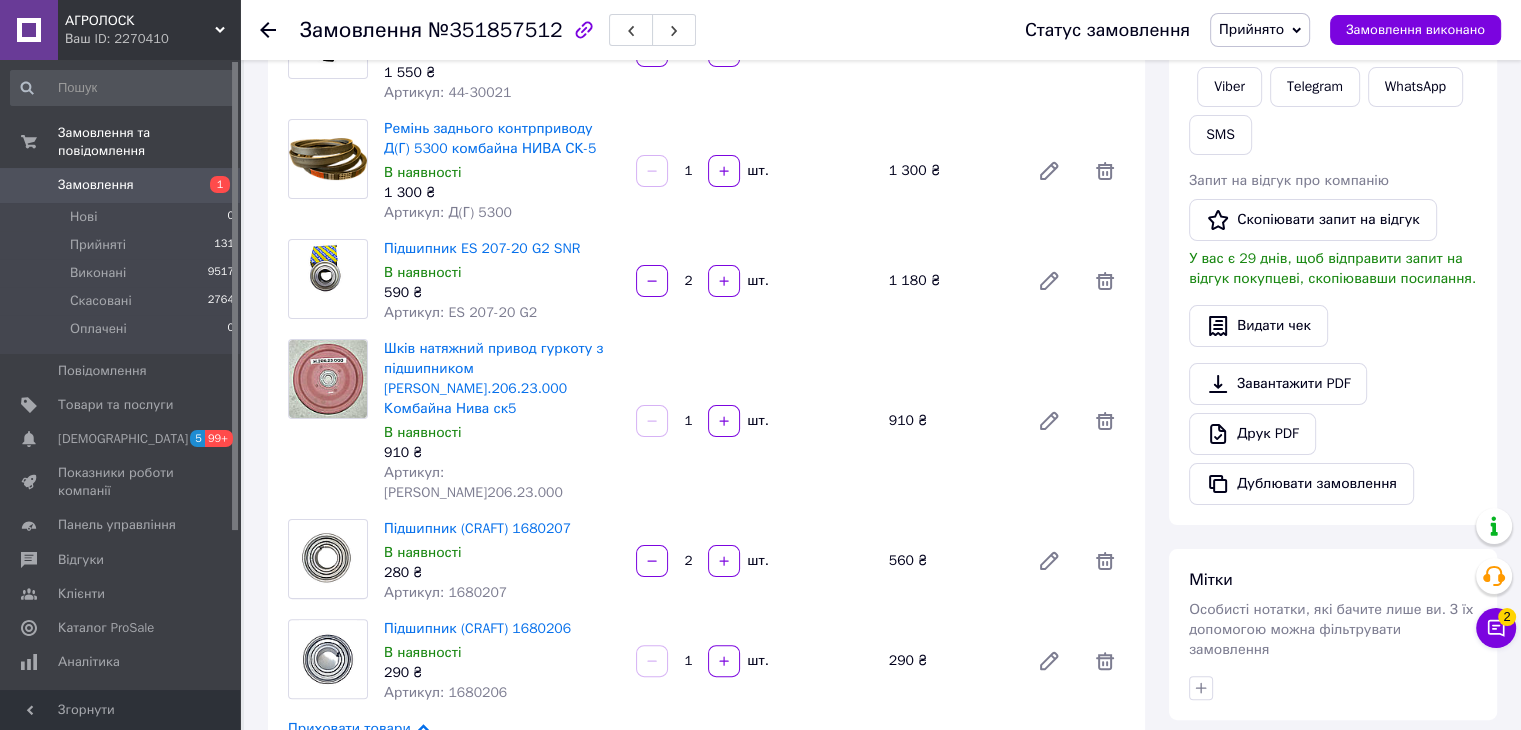 click on "Замовлення" at bounding box center [96, 185] 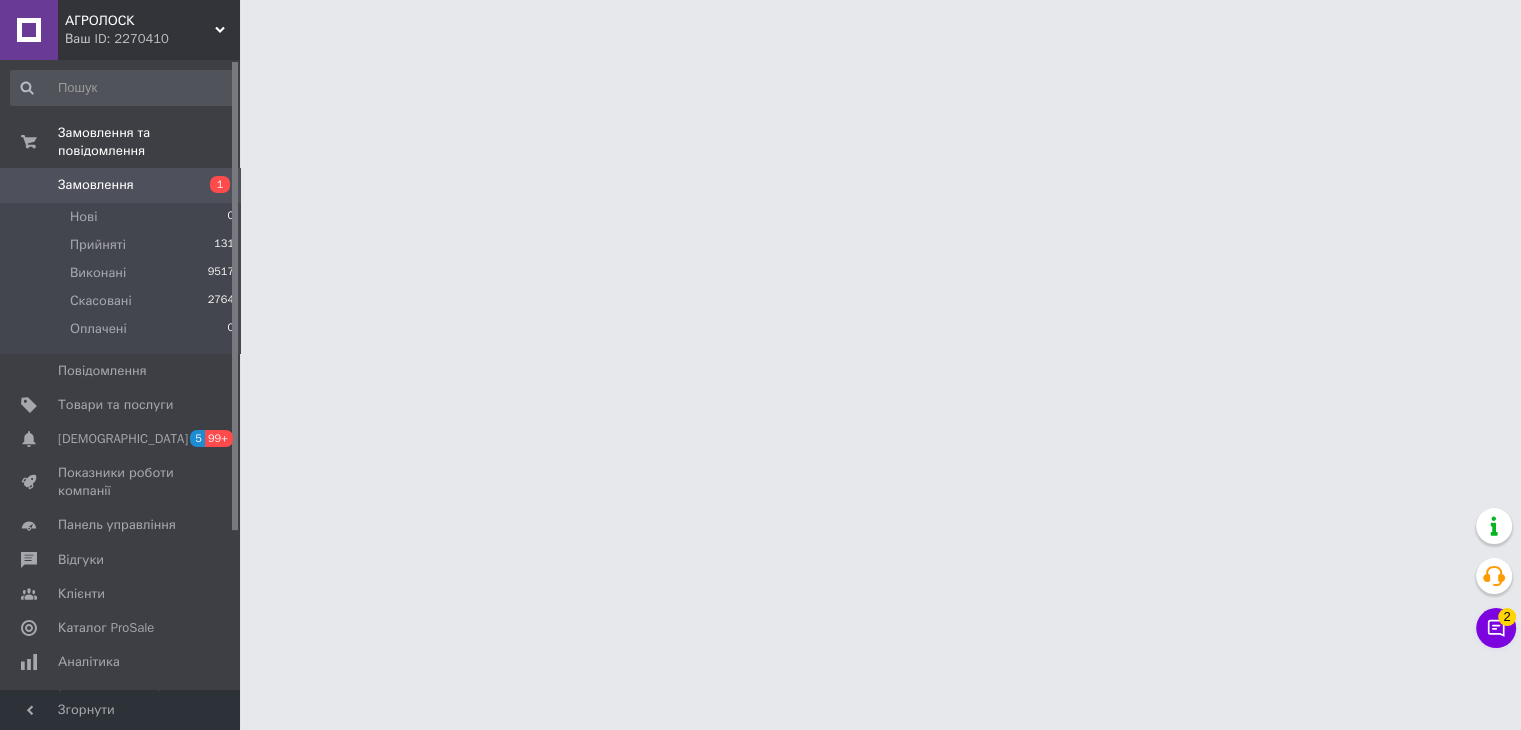 scroll, scrollTop: 0, scrollLeft: 0, axis: both 